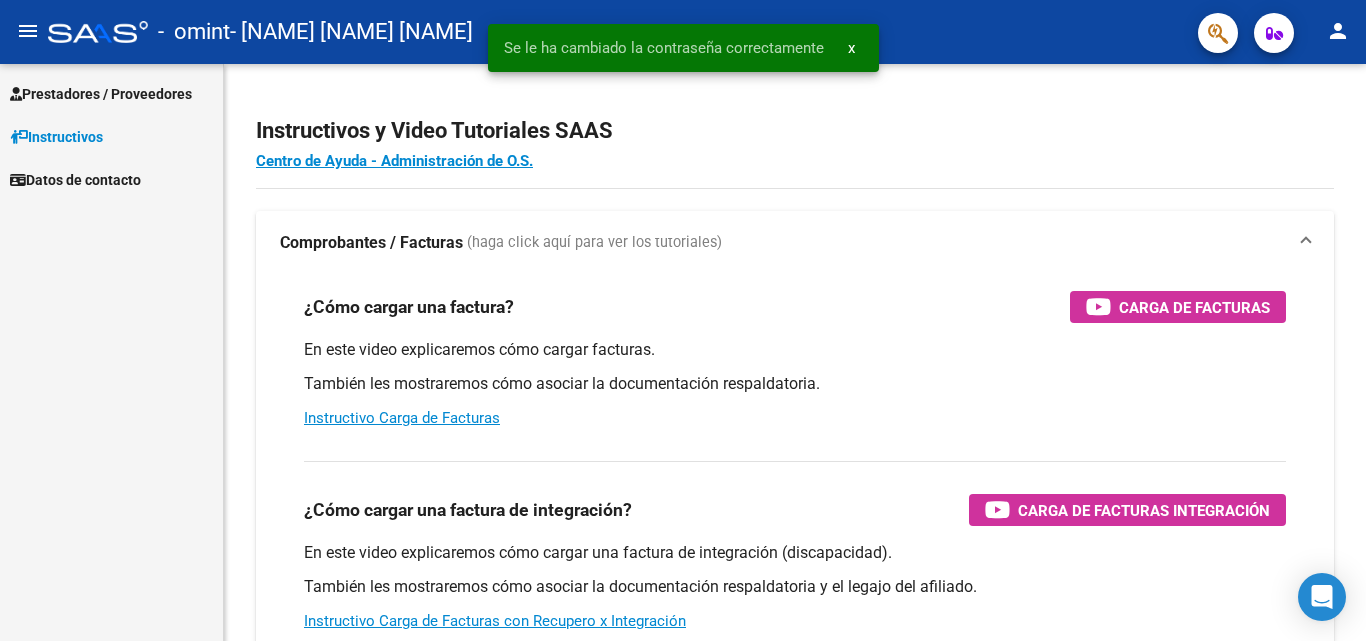 scroll, scrollTop: 0, scrollLeft: 0, axis: both 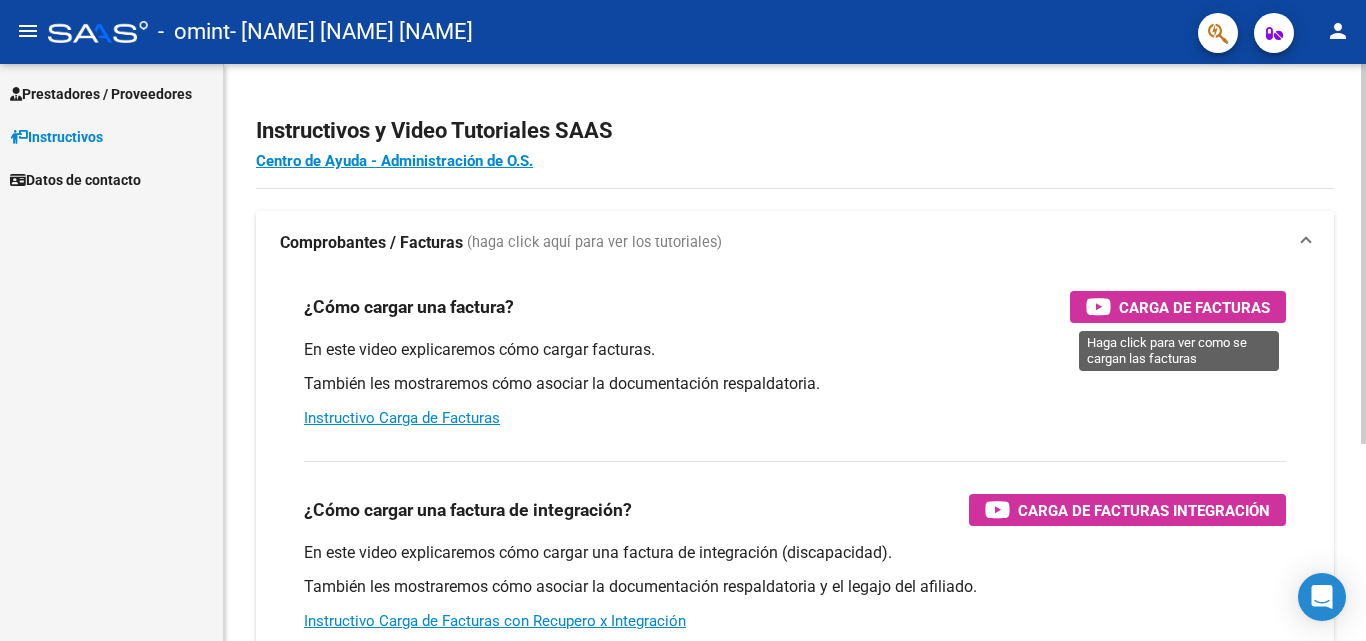 click on "Carga de Facturas" at bounding box center (1194, 307) 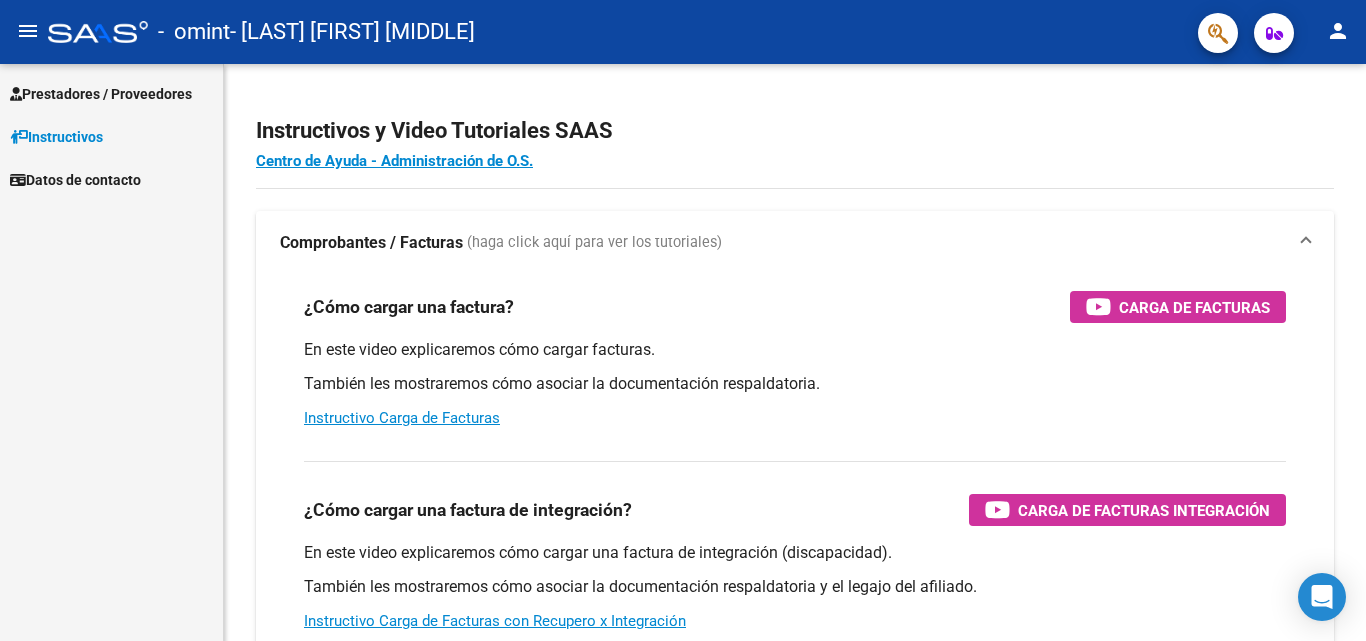 scroll, scrollTop: 0, scrollLeft: 0, axis: both 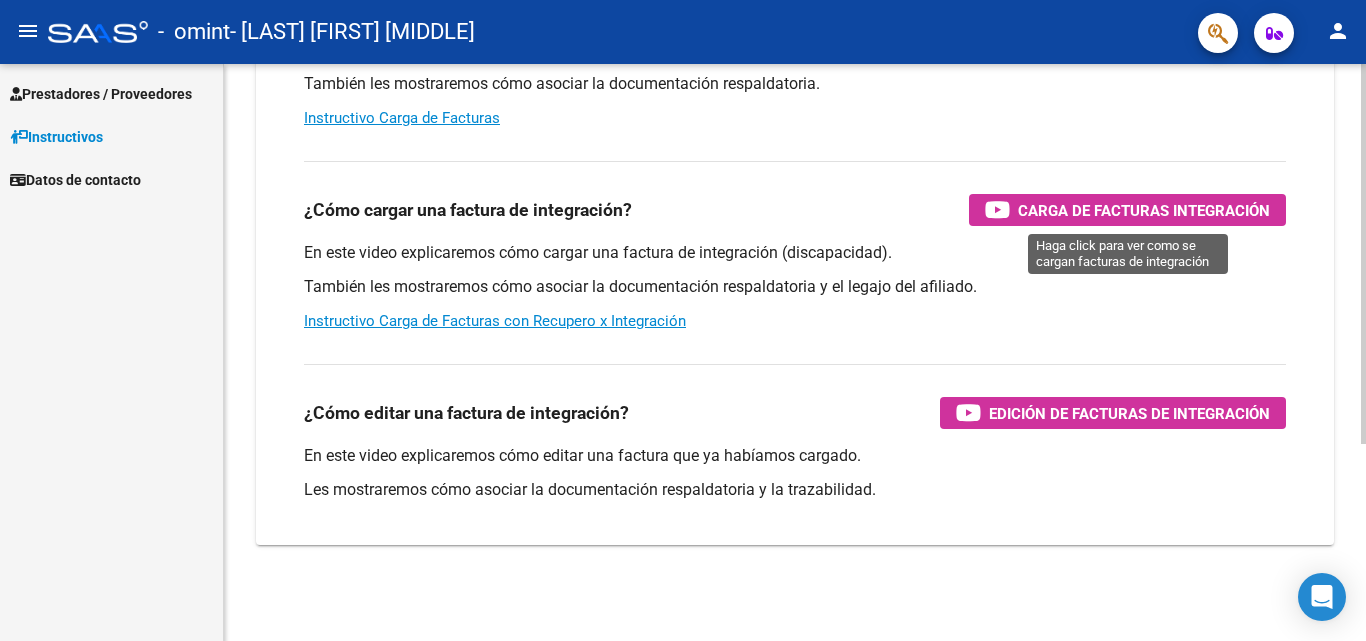 click on "Carga de Facturas Integración" at bounding box center [1144, 210] 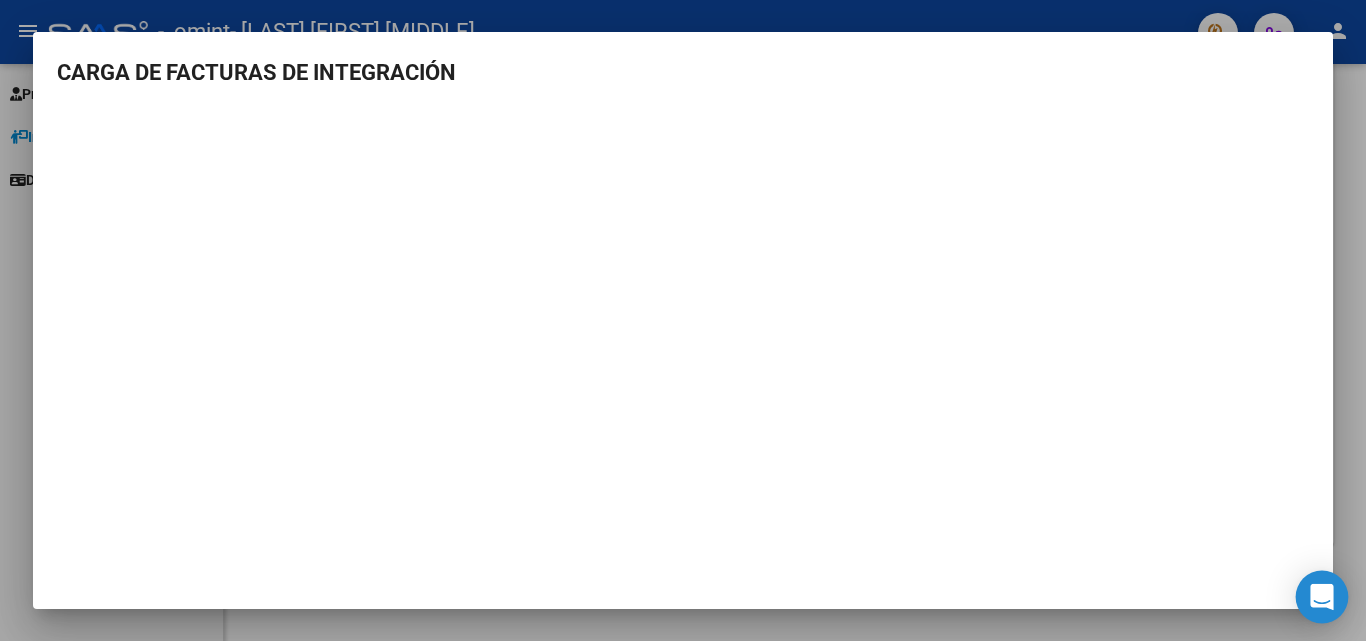 click 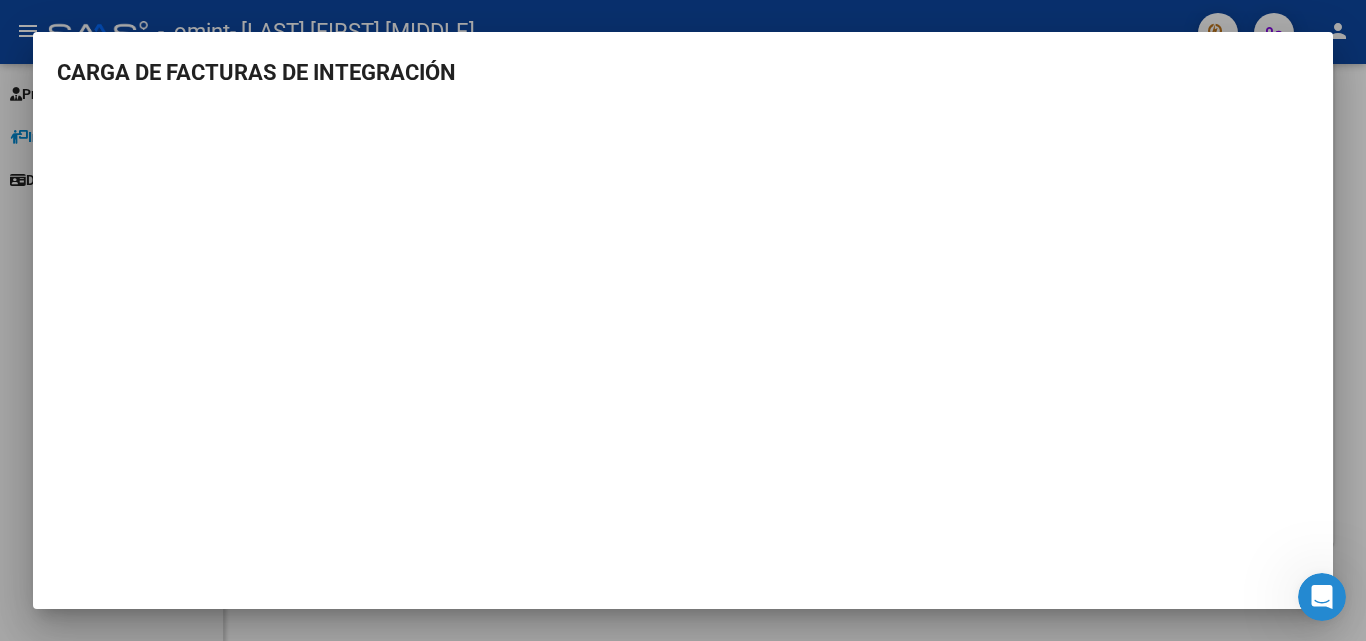 scroll, scrollTop: 0, scrollLeft: 0, axis: both 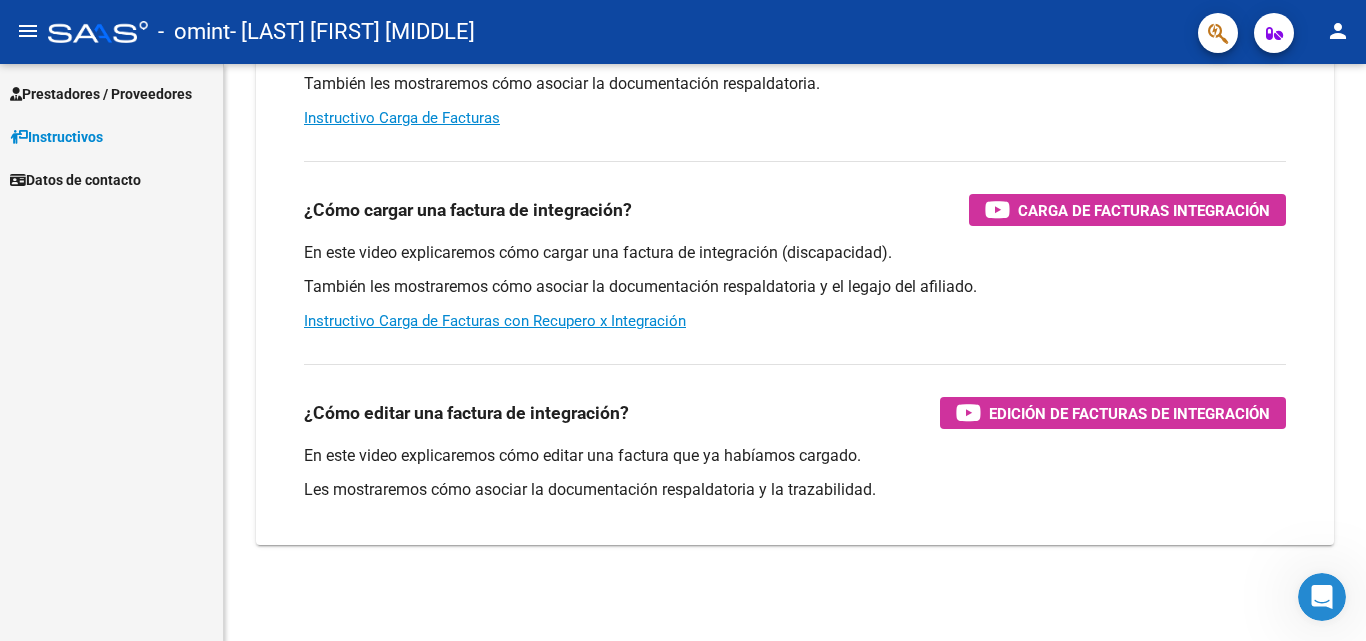 type 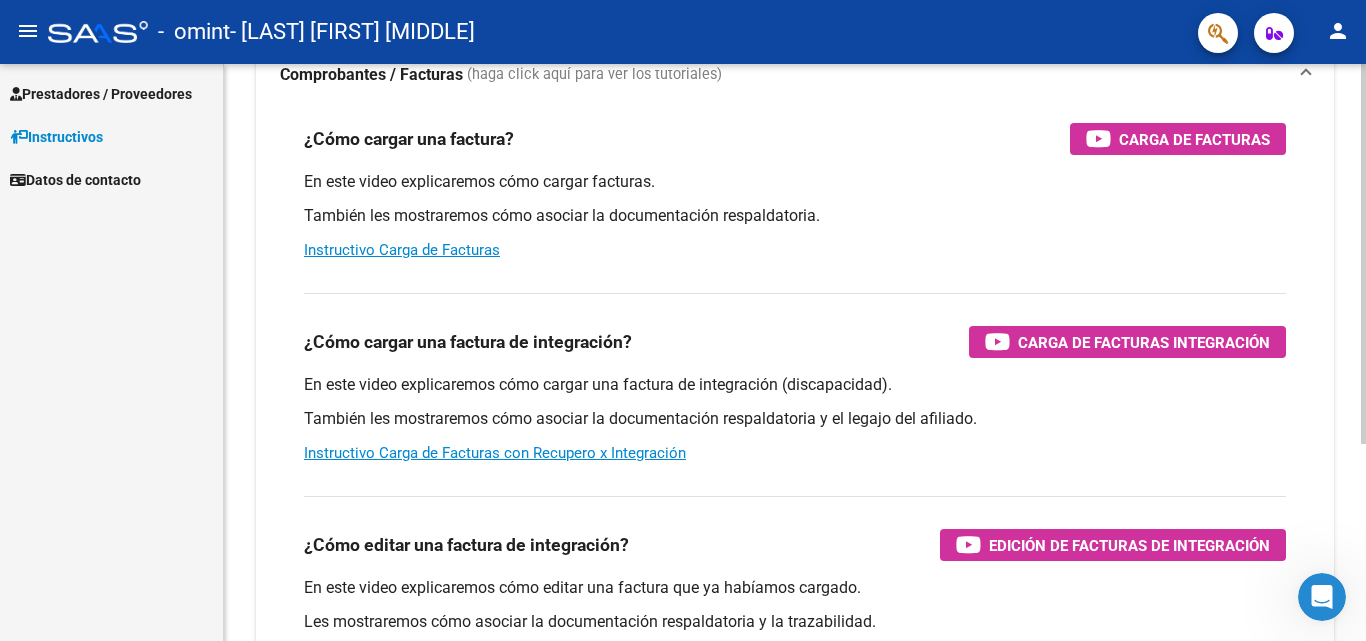 scroll, scrollTop: 0, scrollLeft: 0, axis: both 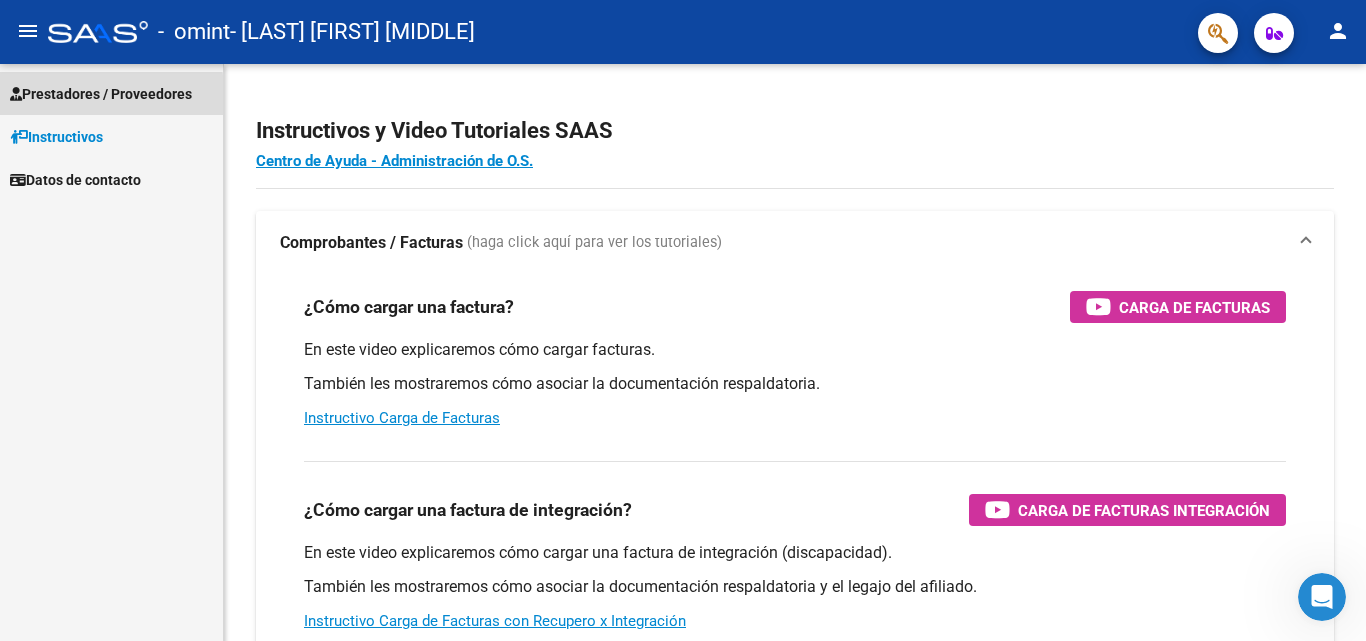 click on "Prestadores / Proveedores" at bounding box center [101, 94] 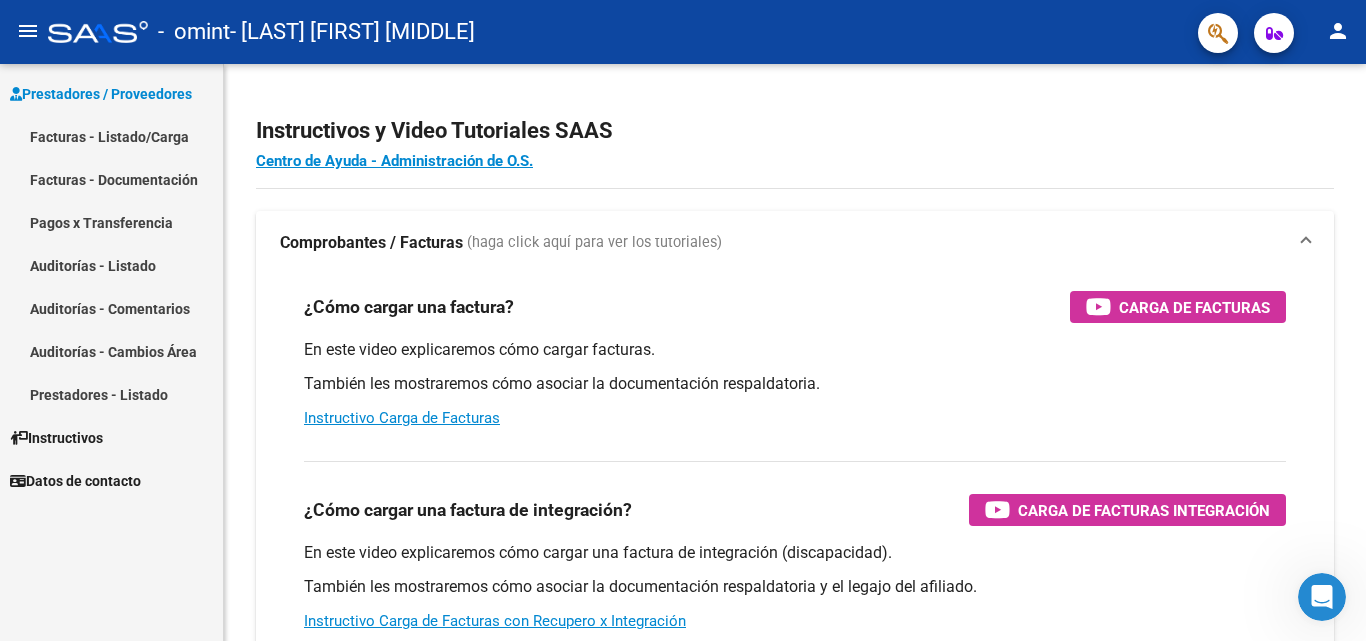 click on "Facturas - Listado/Carga" at bounding box center [111, 136] 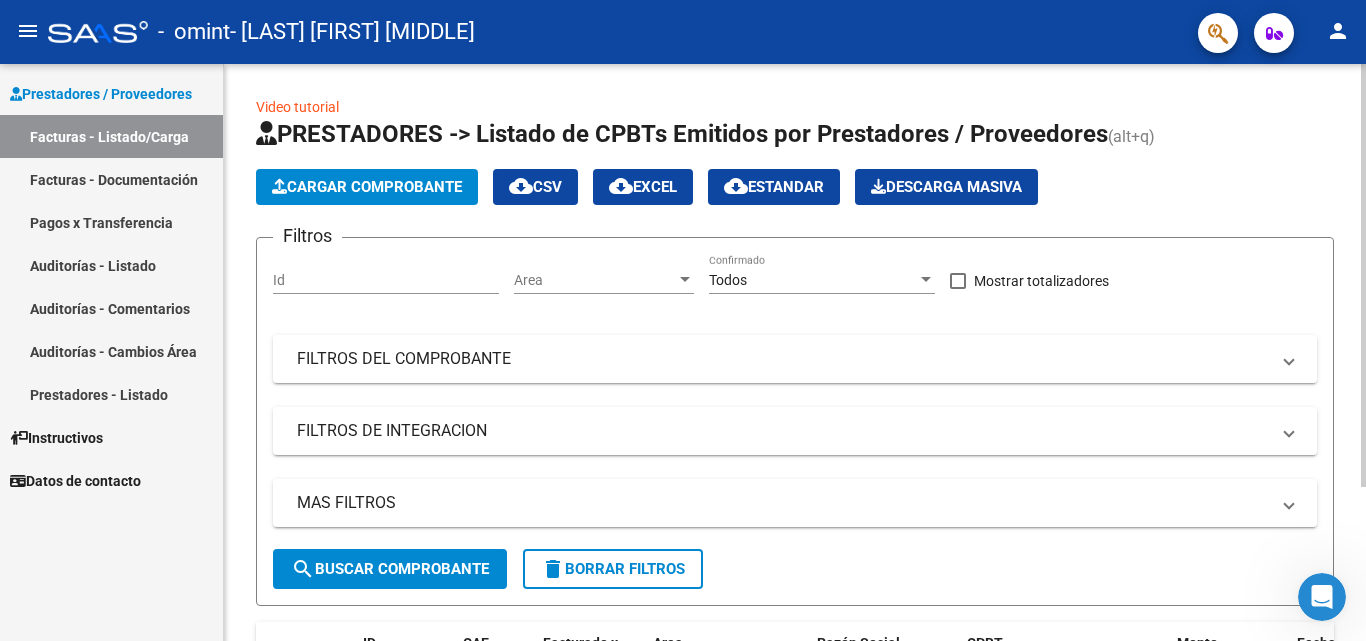 click on "Cargar Comprobante" 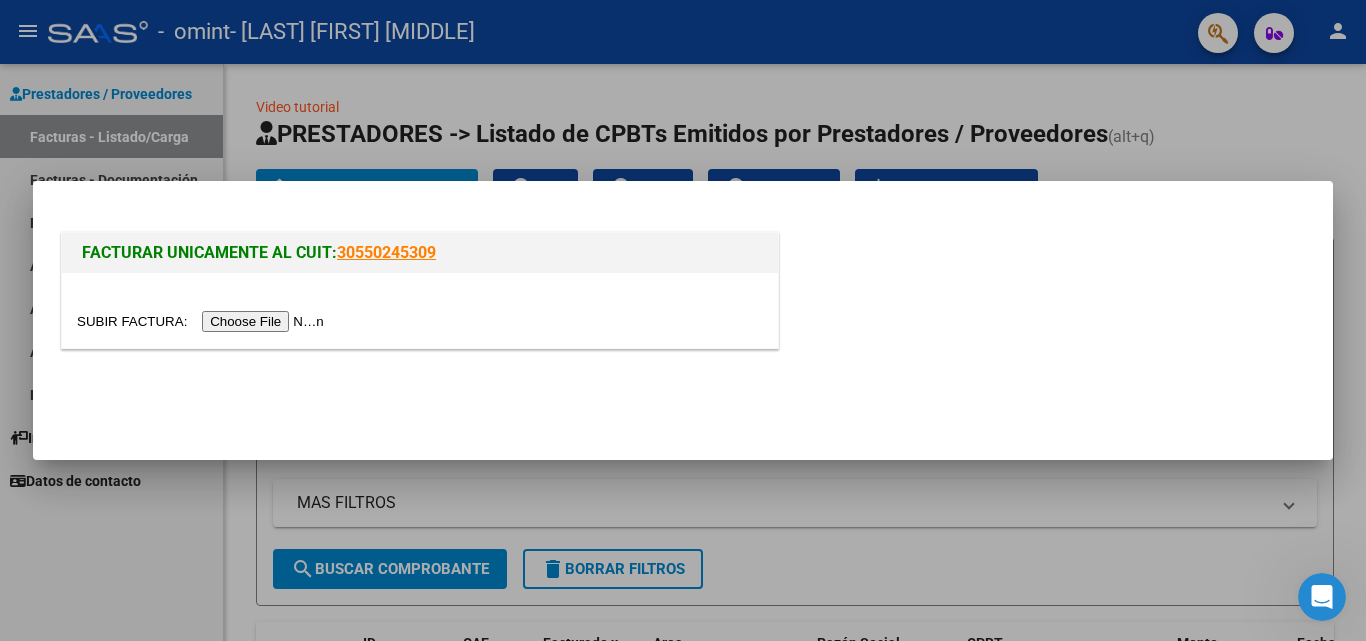 click at bounding box center (203, 321) 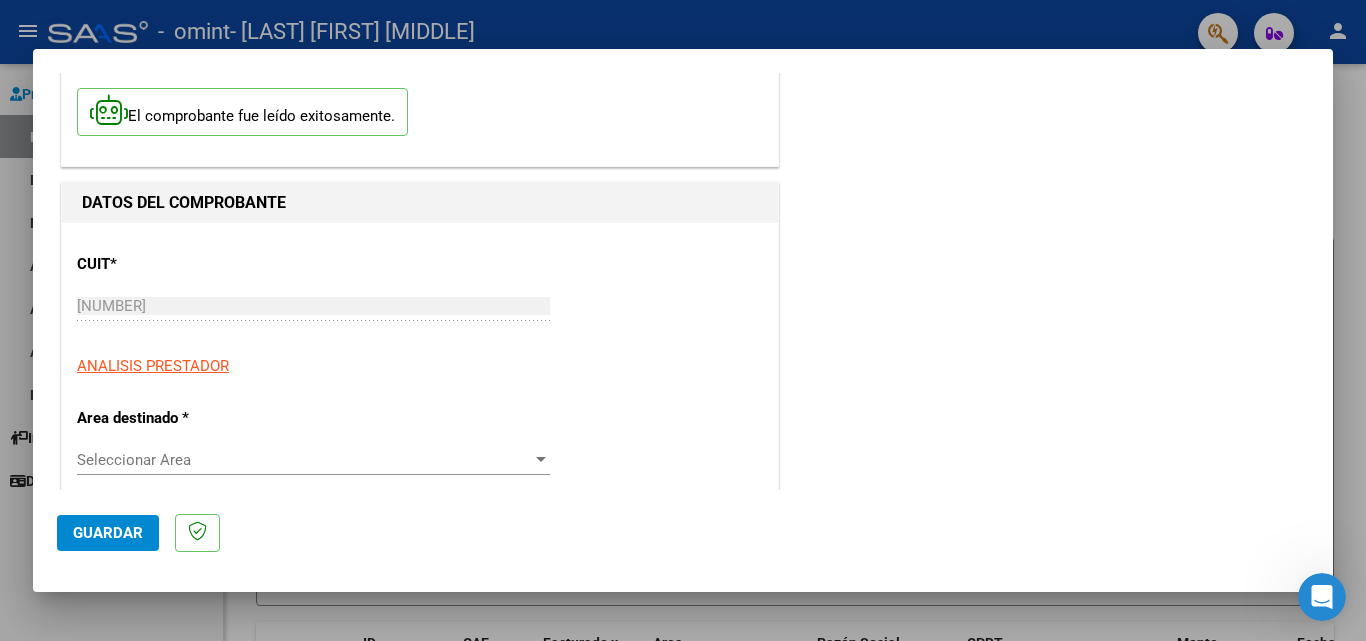 scroll, scrollTop: 200, scrollLeft: 0, axis: vertical 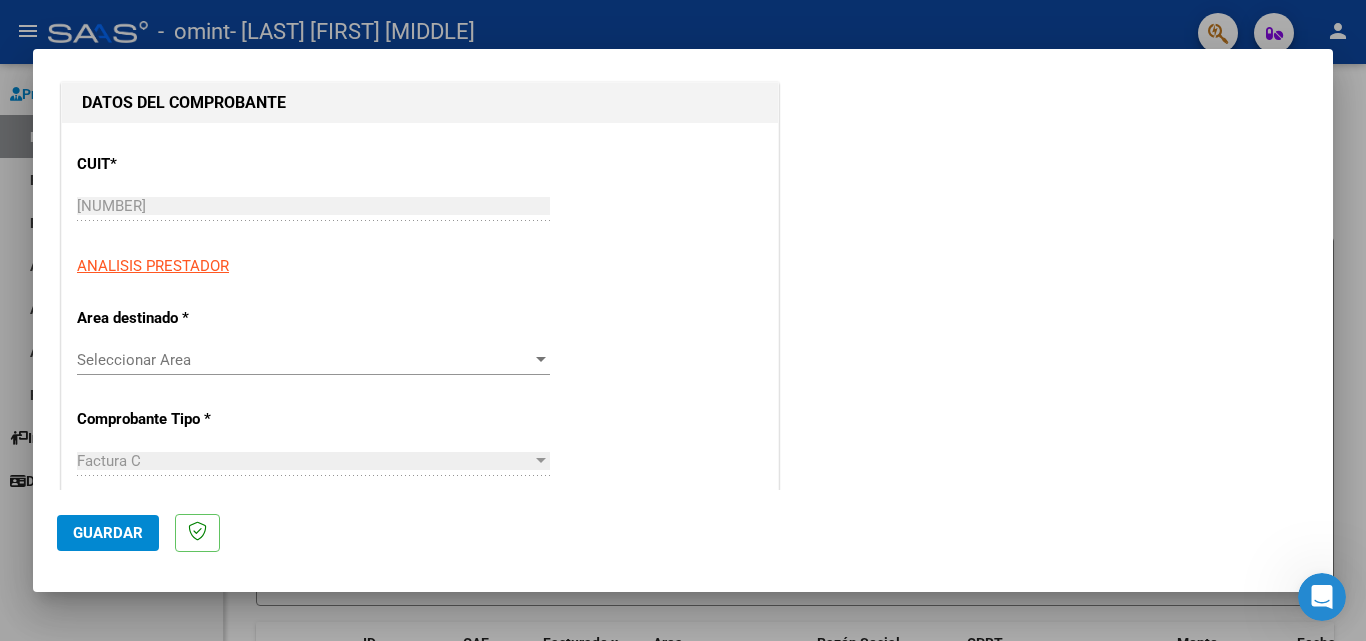 click at bounding box center (541, 360) 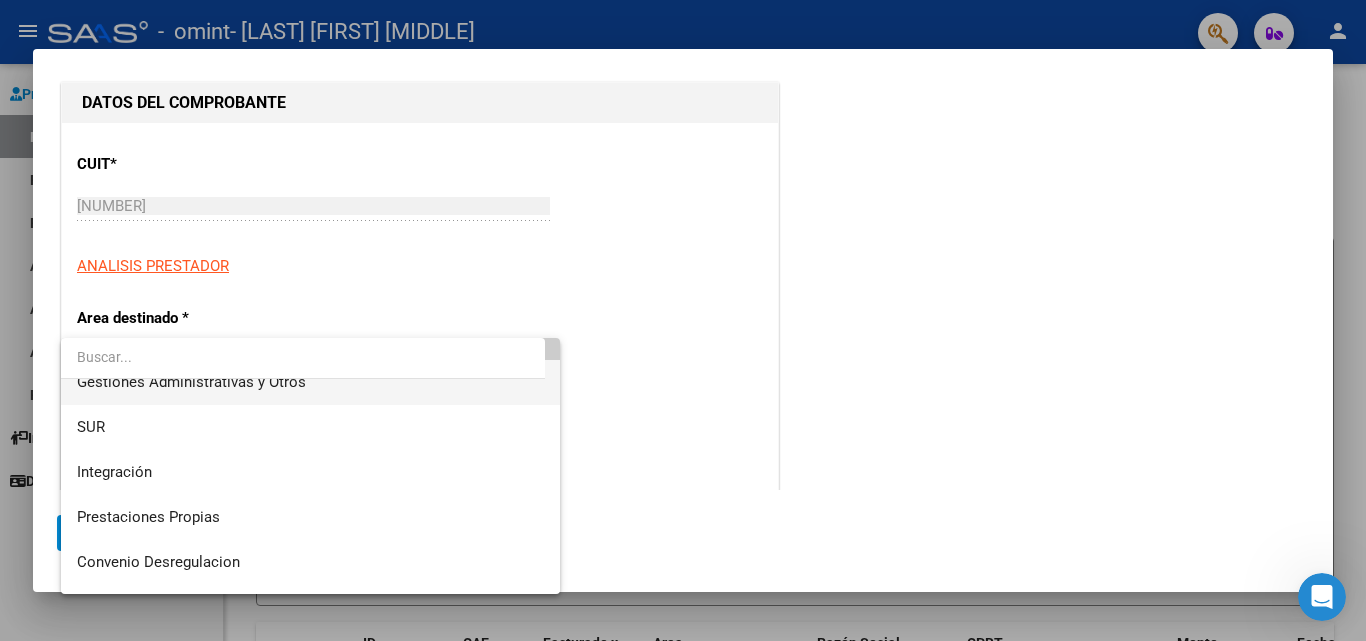 scroll, scrollTop: 100, scrollLeft: 0, axis: vertical 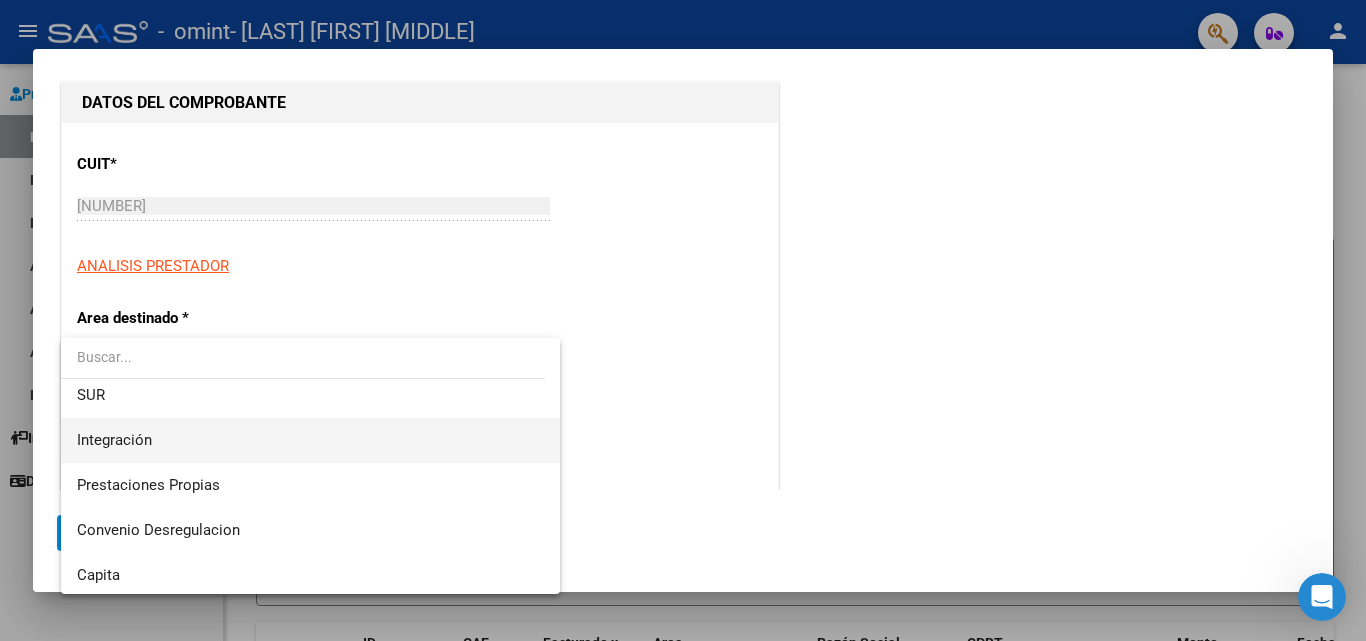 click on "Integración" at bounding box center (310, 440) 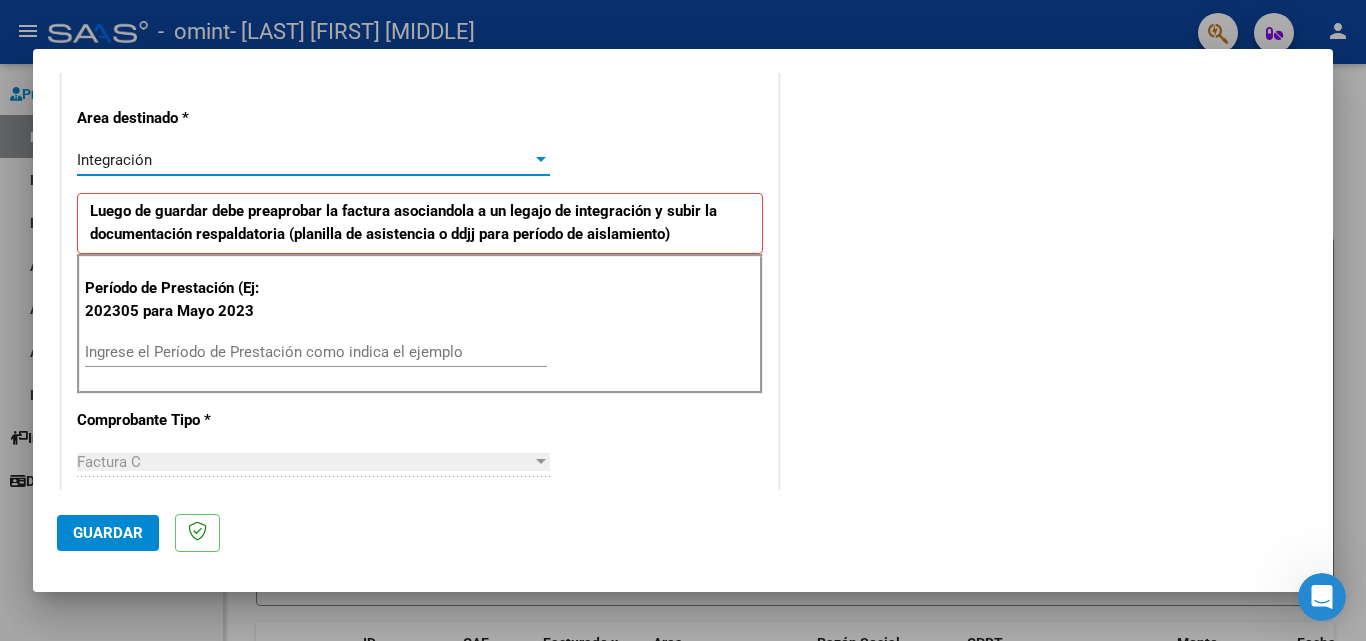 scroll, scrollTop: 500, scrollLeft: 0, axis: vertical 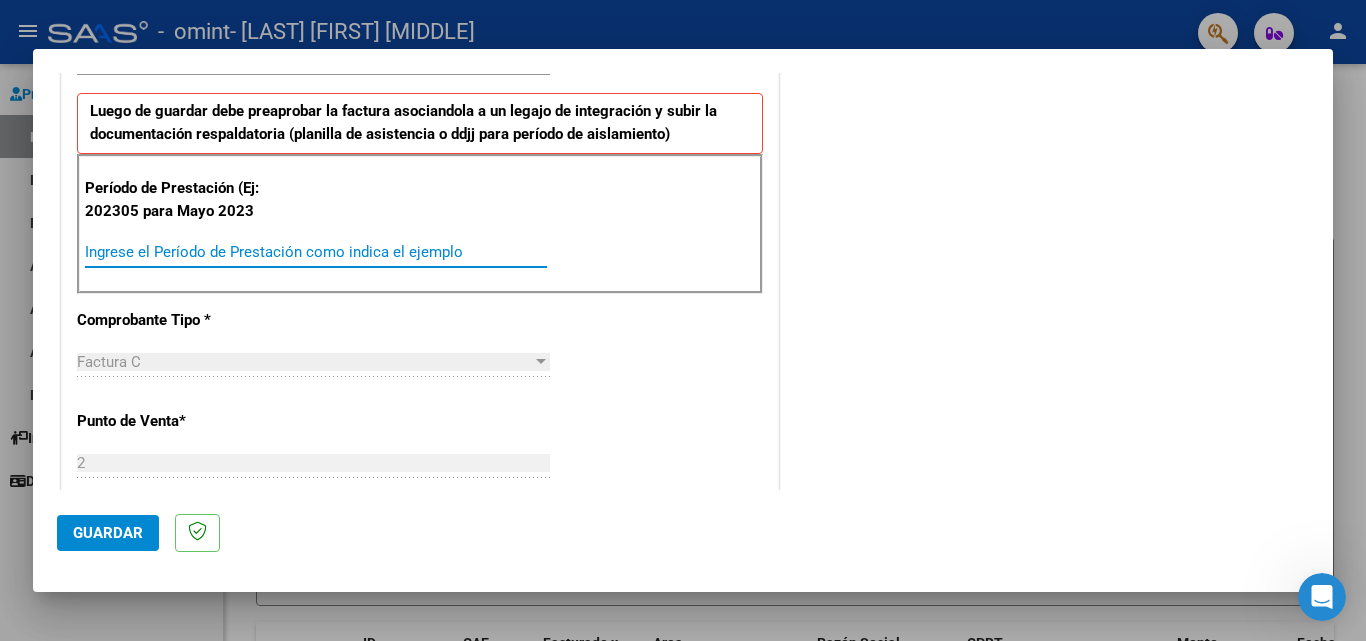 click on "Ingrese el Período de Prestación como indica el ejemplo" at bounding box center [316, 252] 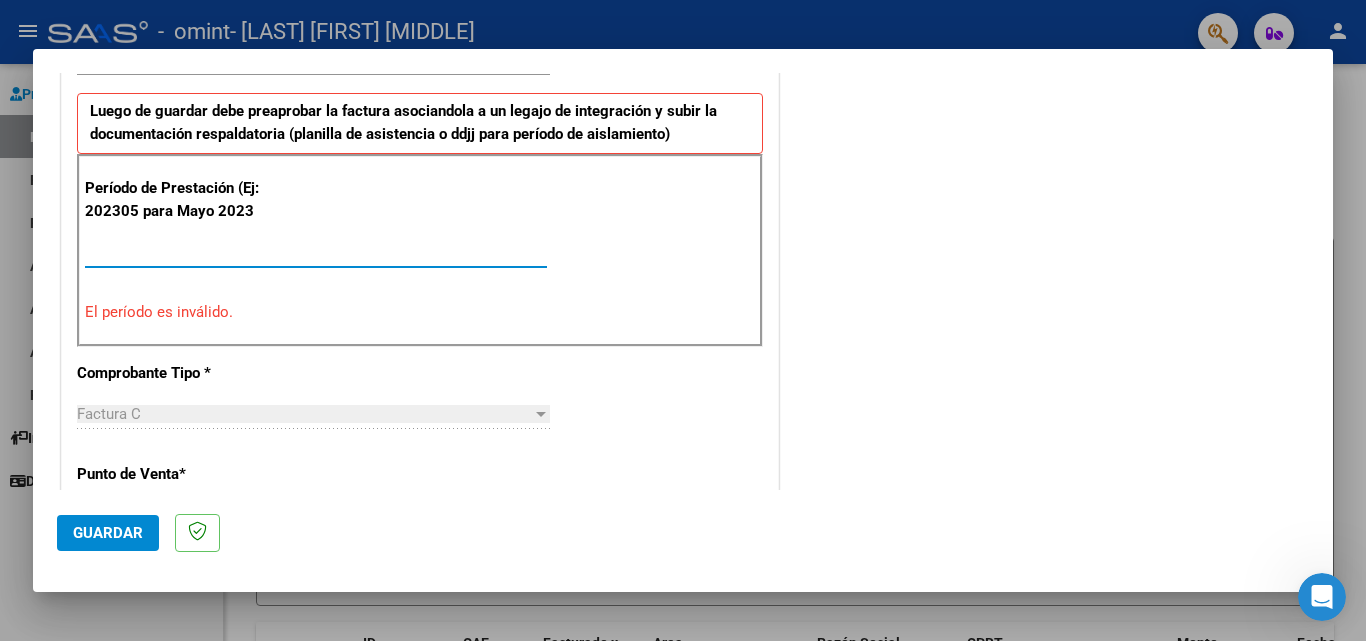 click on "[NUMBER]" at bounding box center [316, 252] 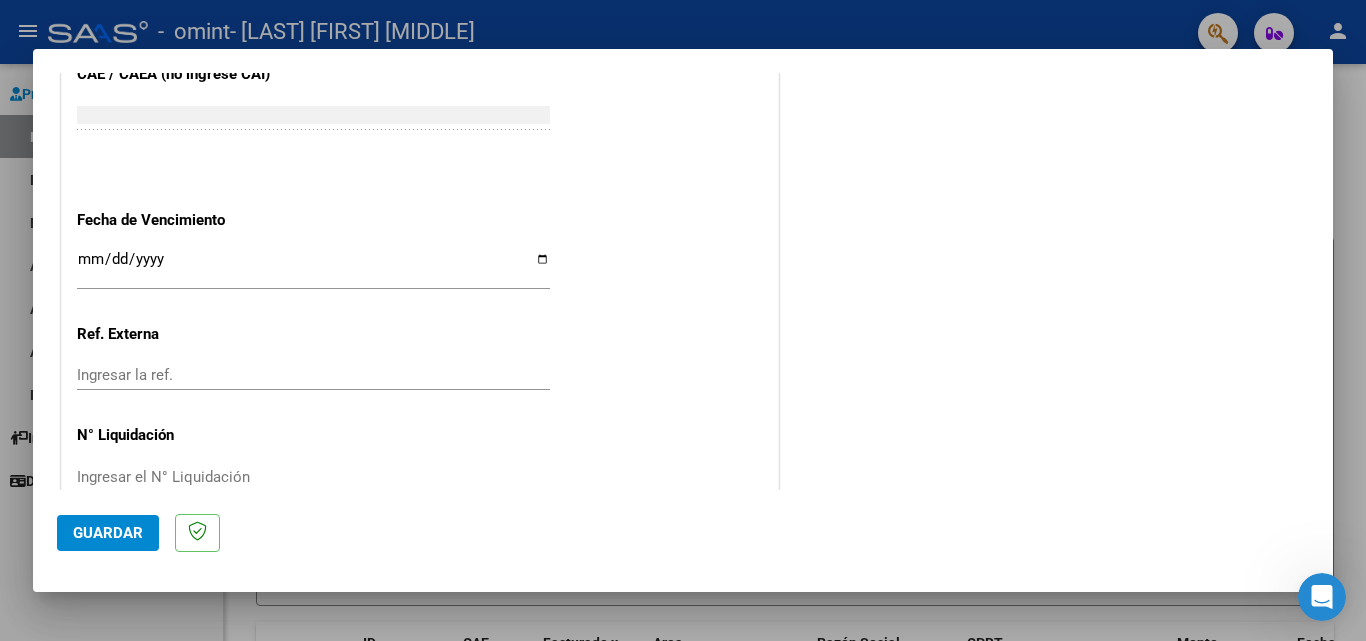scroll, scrollTop: 1305, scrollLeft: 0, axis: vertical 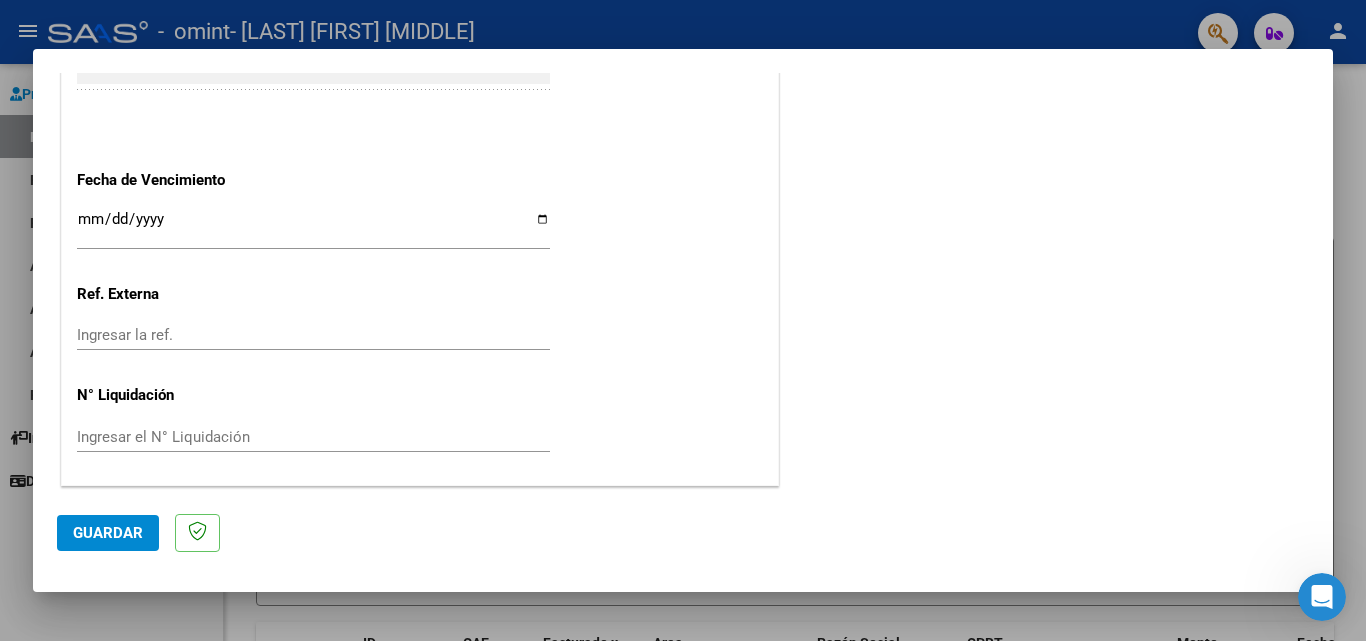 type on "202507" 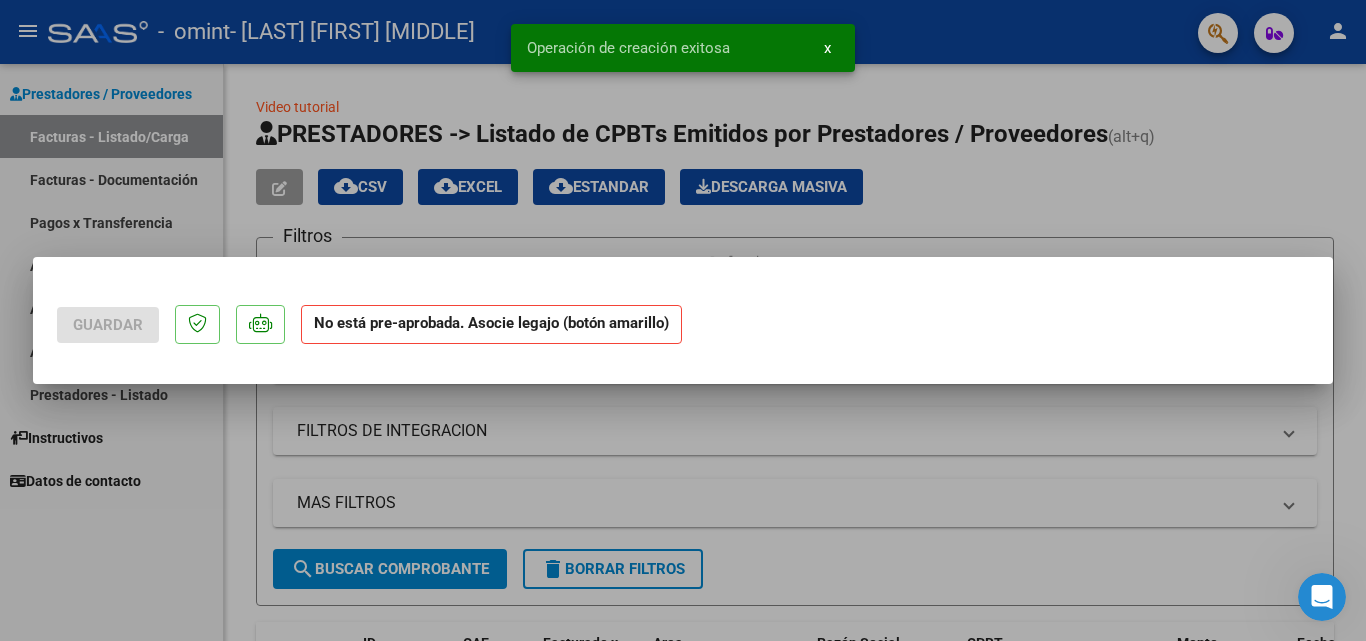 scroll, scrollTop: 0, scrollLeft: 0, axis: both 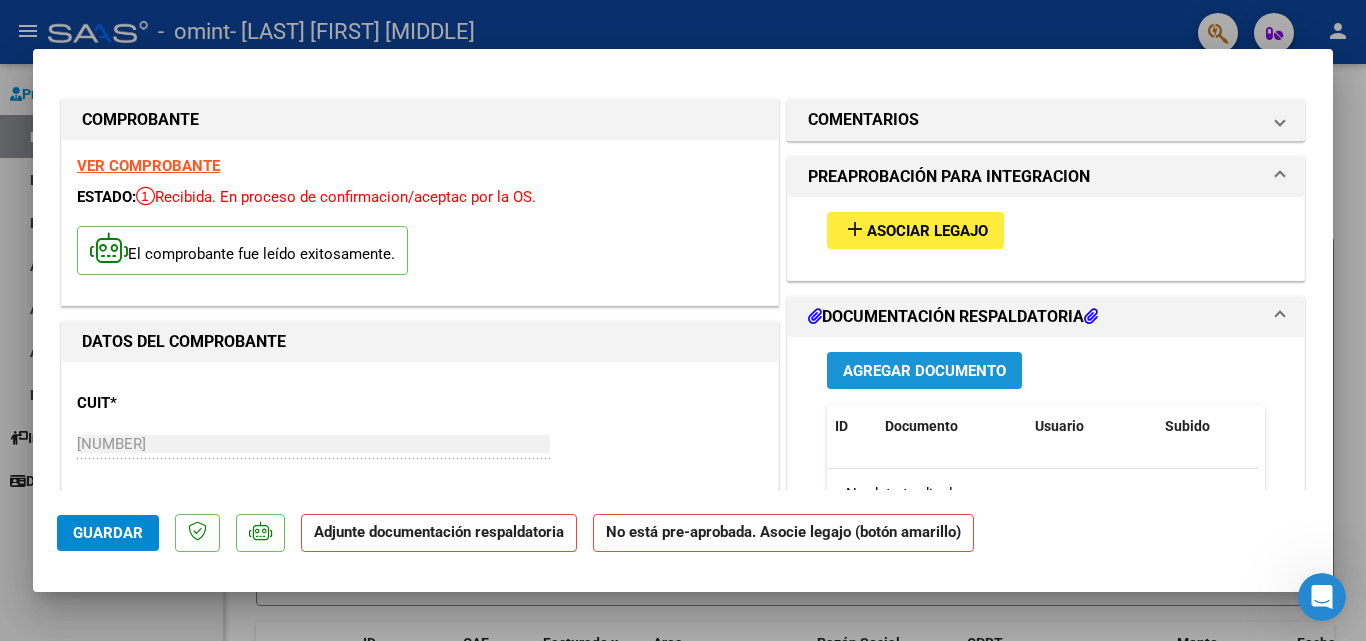 click on "Agregar Documento" at bounding box center (924, 371) 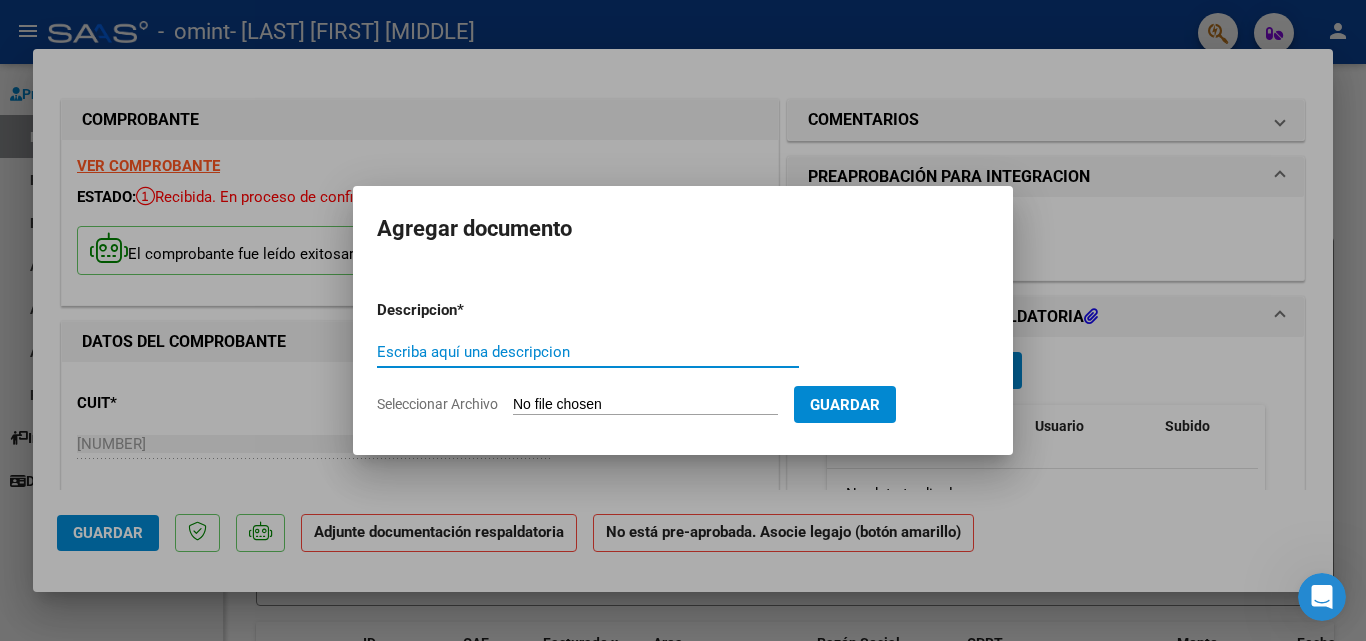 click on "Escriba aquí una descripcion" at bounding box center (588, 352) 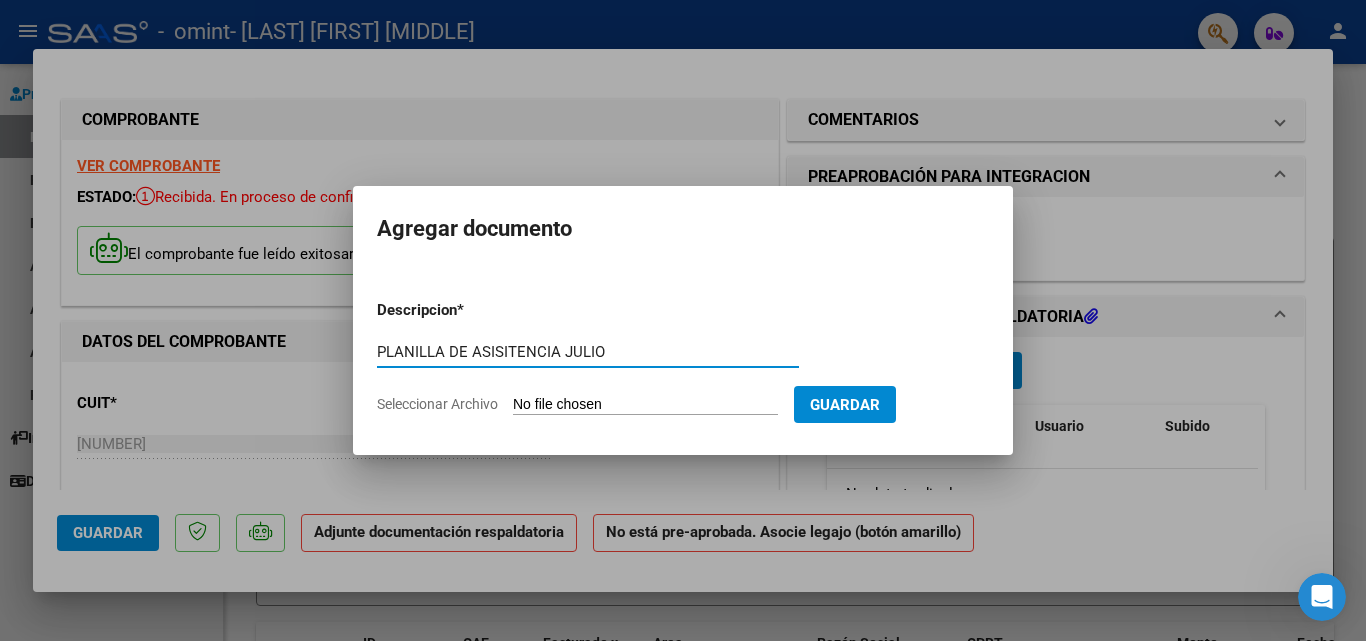 type on "PLANILLA DE ASISITENCIA JULIO" 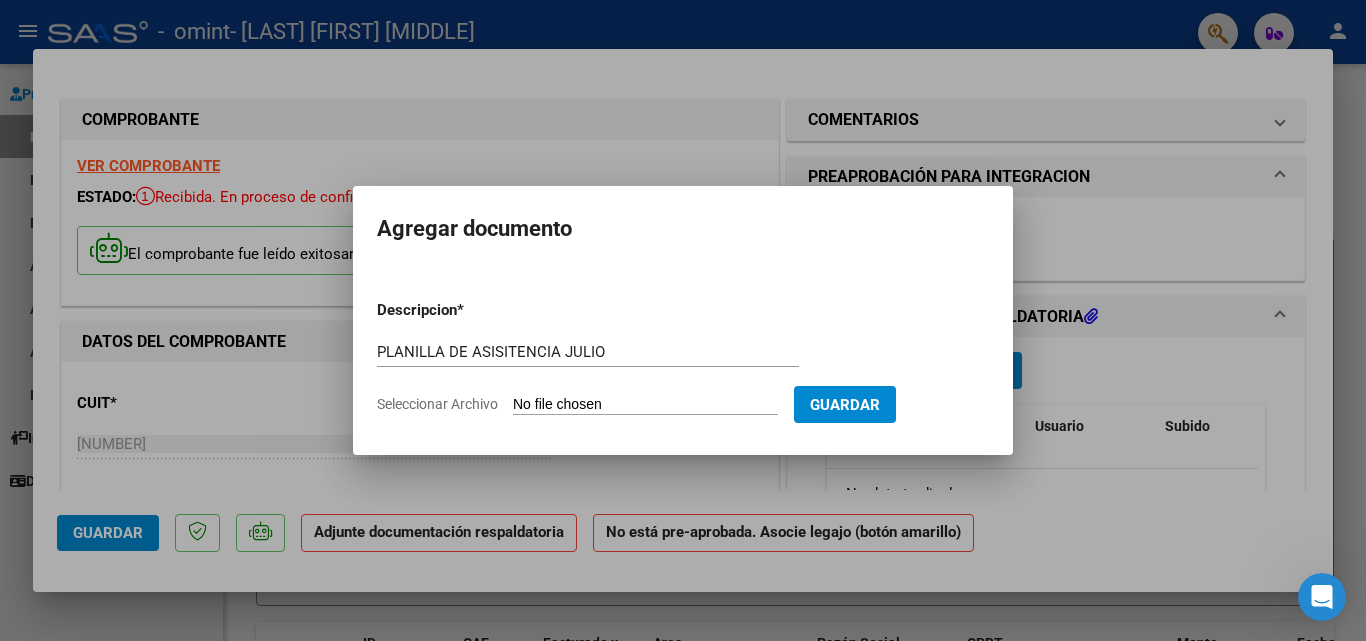 click on "Seleccionar Archivo" at bounding box center [645, 405] 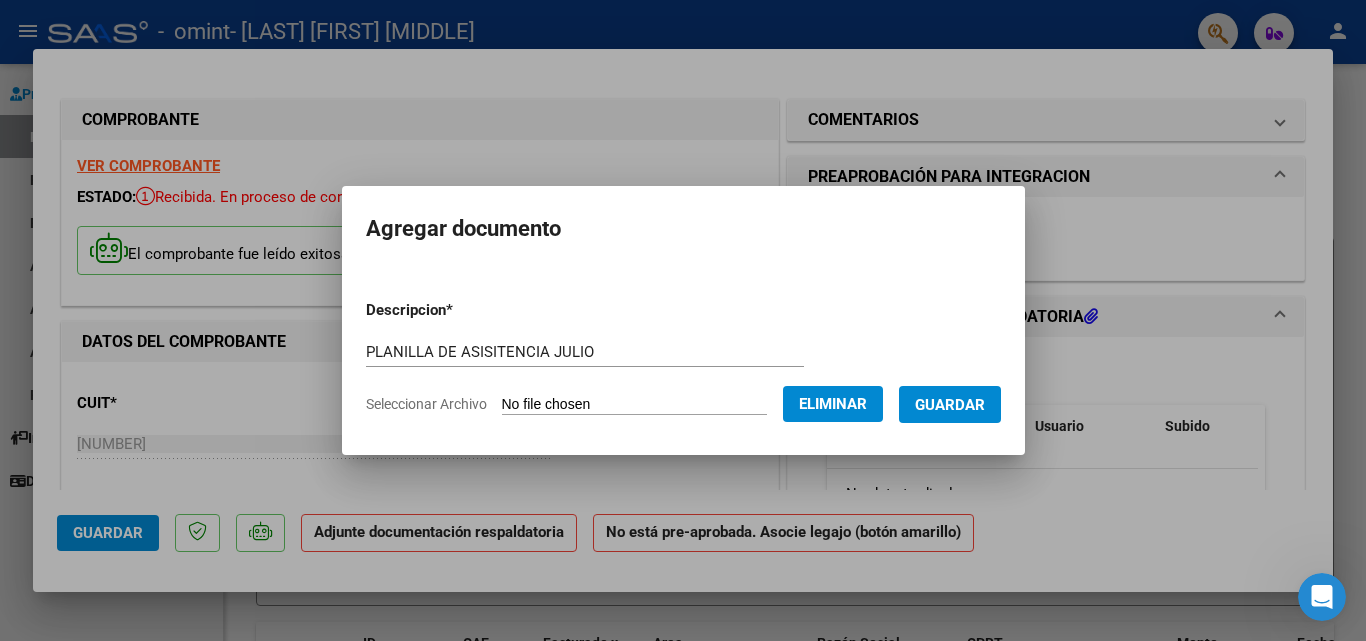 click on "Guardar" at bounding box center (950, 405) 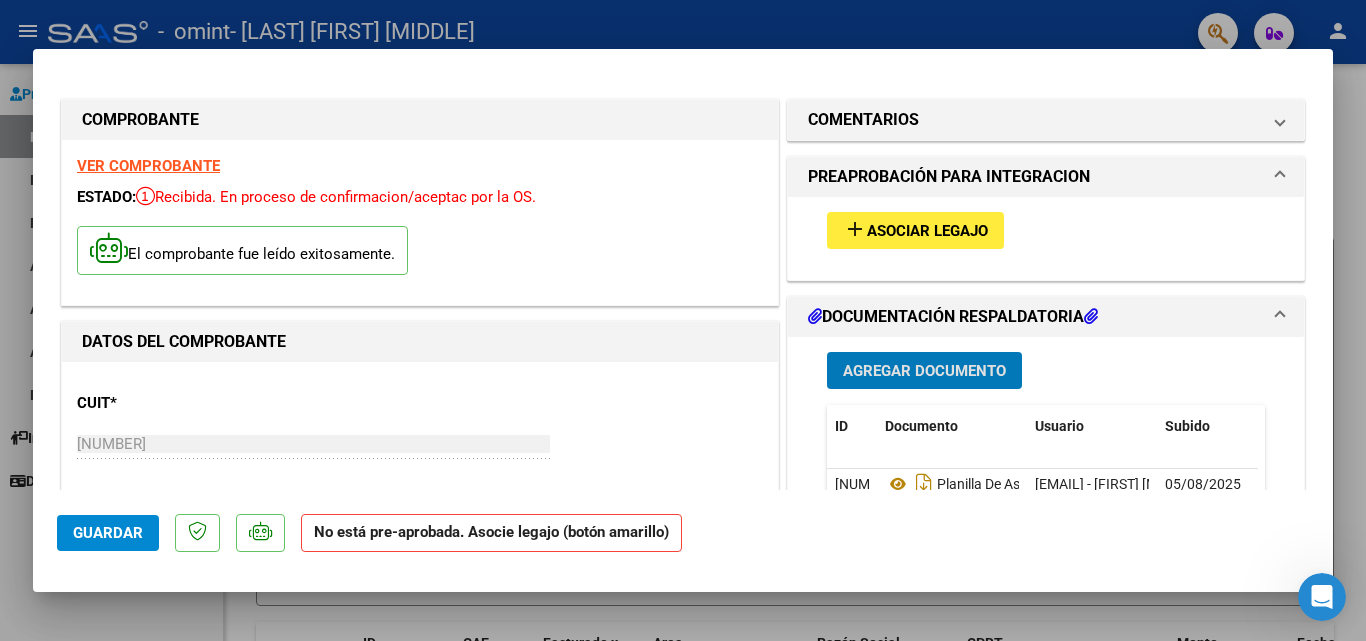 click on "Asociar Legajo" at bounding box center [927, 231] 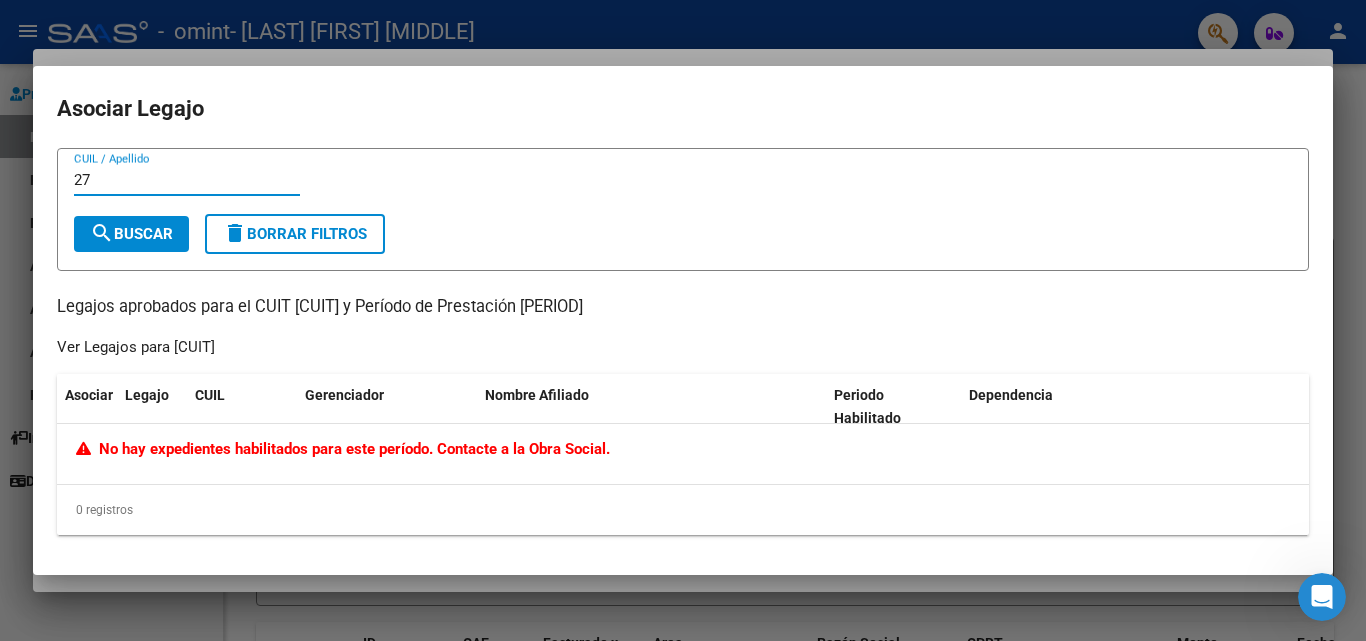 type on "2" 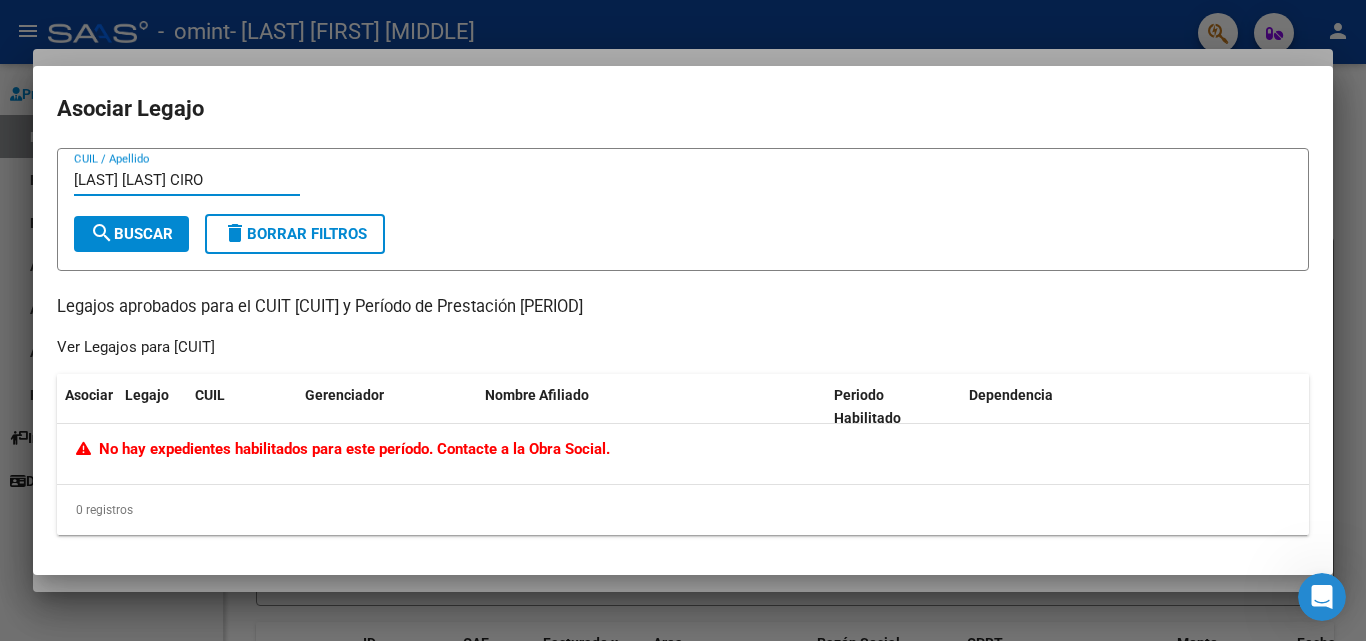 click on "search  Buscar" at bounding box center [131, 234] 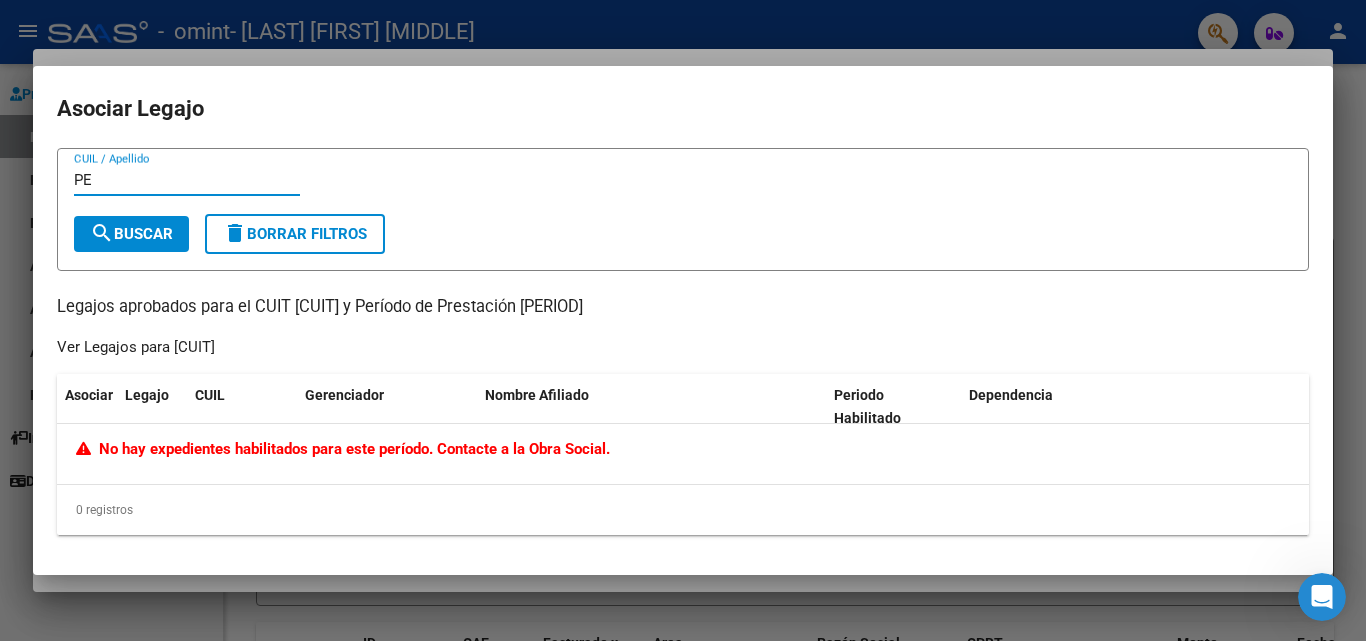 type on "P" 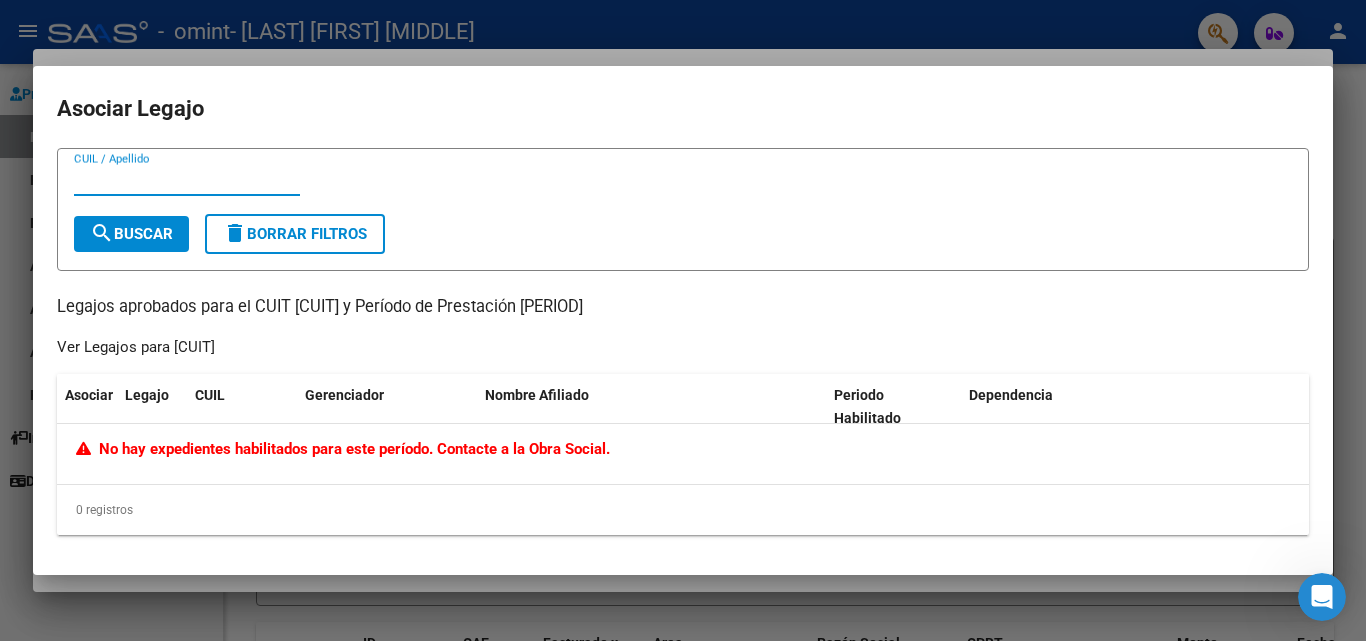 type 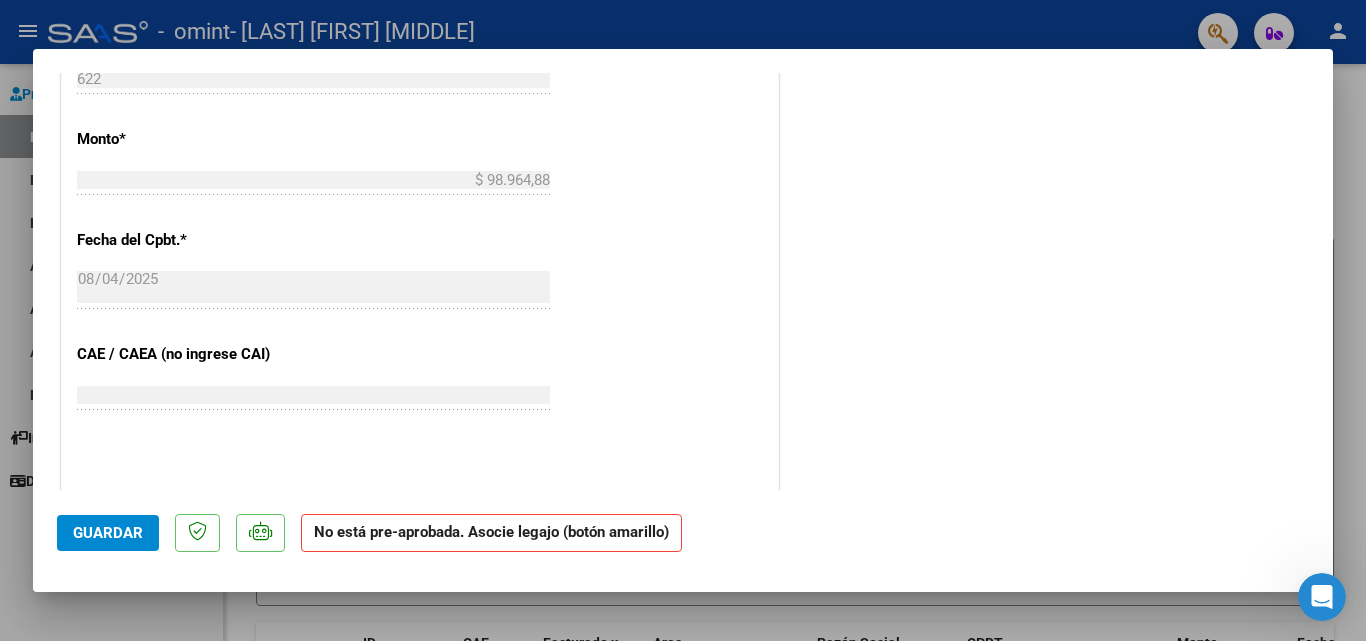 scroll, scrollTop: 1200, scrollLeft: 0, axis: vertical 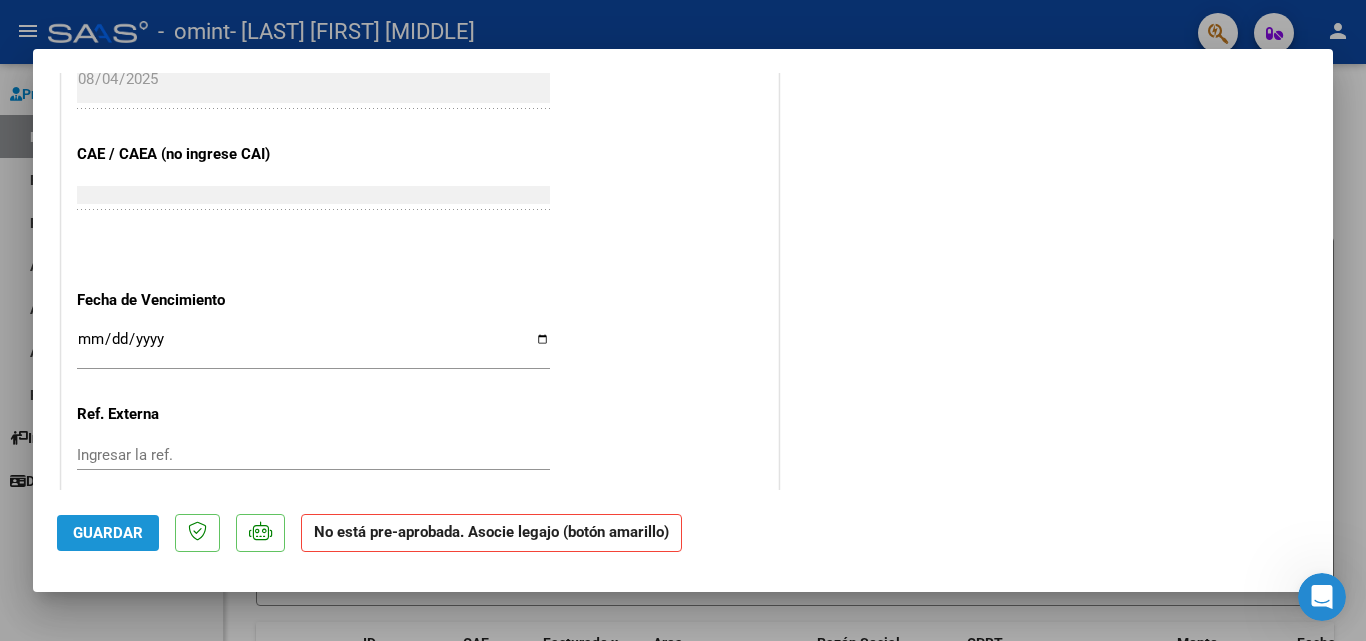 click on "Guardar" 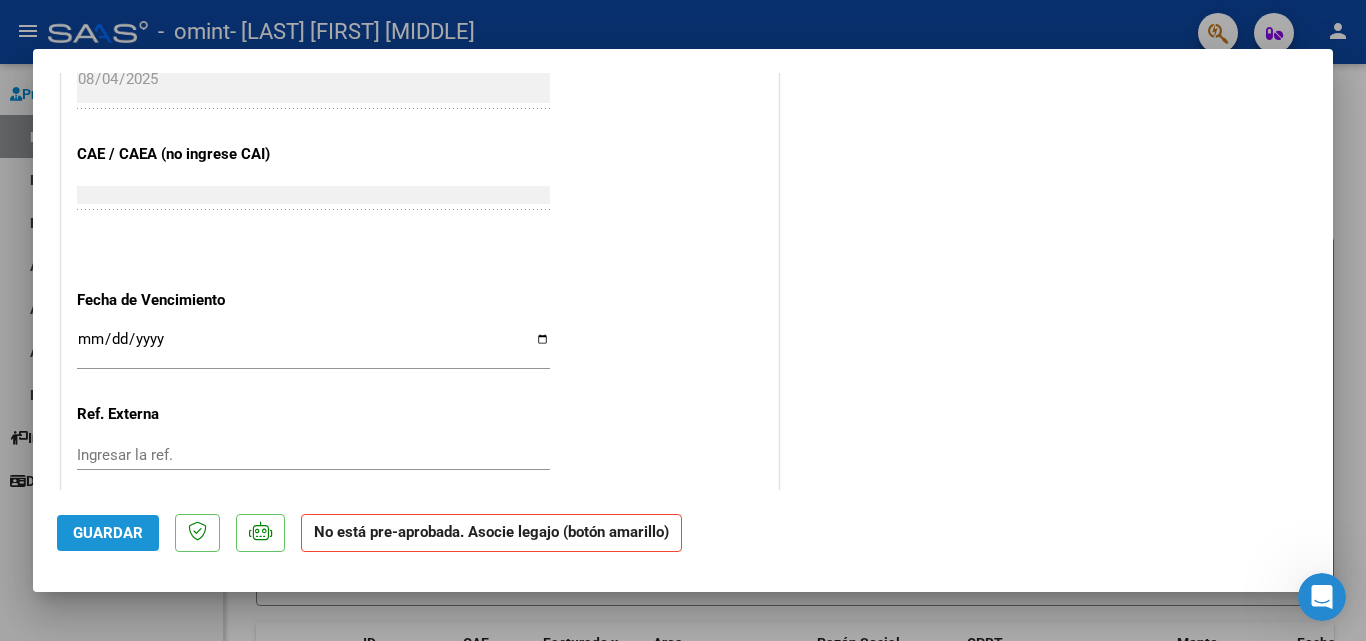 click on "Guardar" 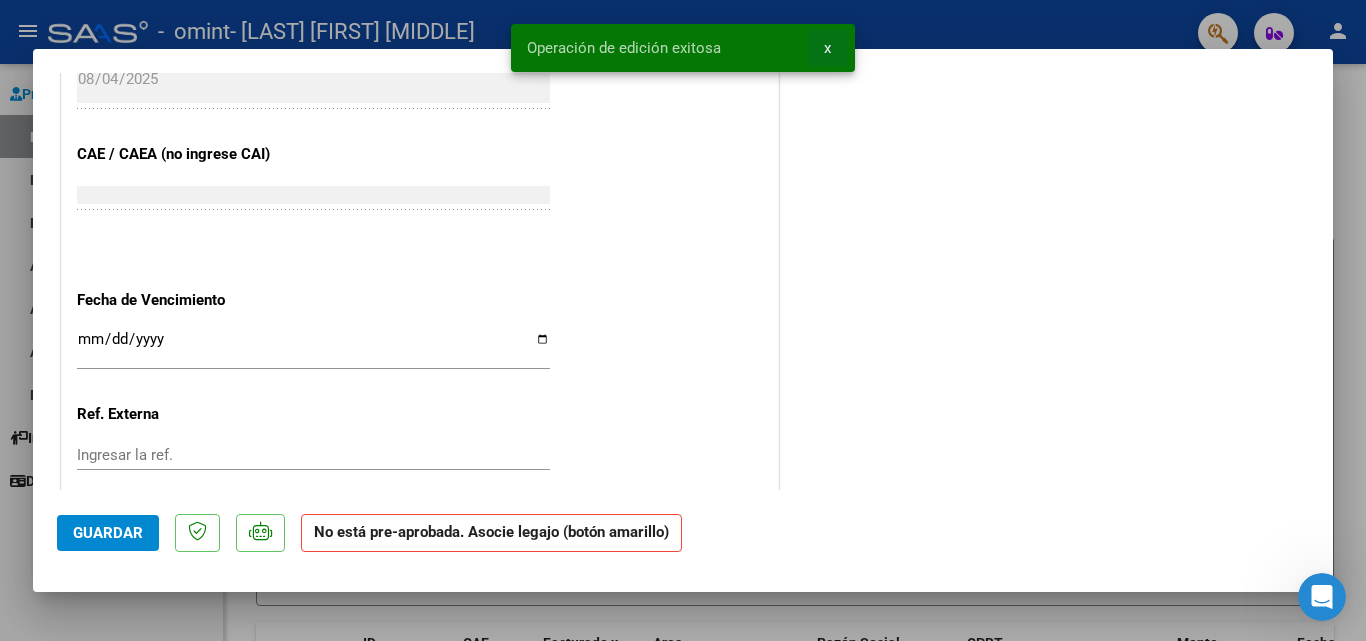 click on "x" at bounding box center (827, 48) 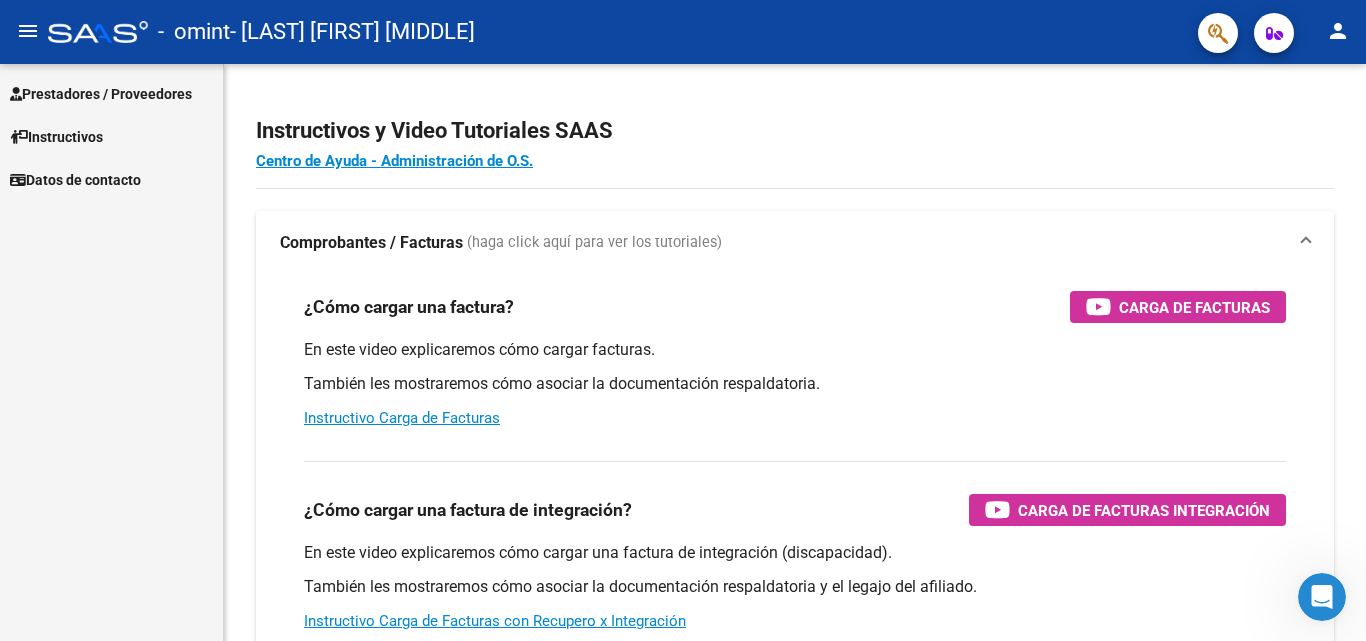 click on "Prestadores / Proveedores" at bounding box center [101, 94] 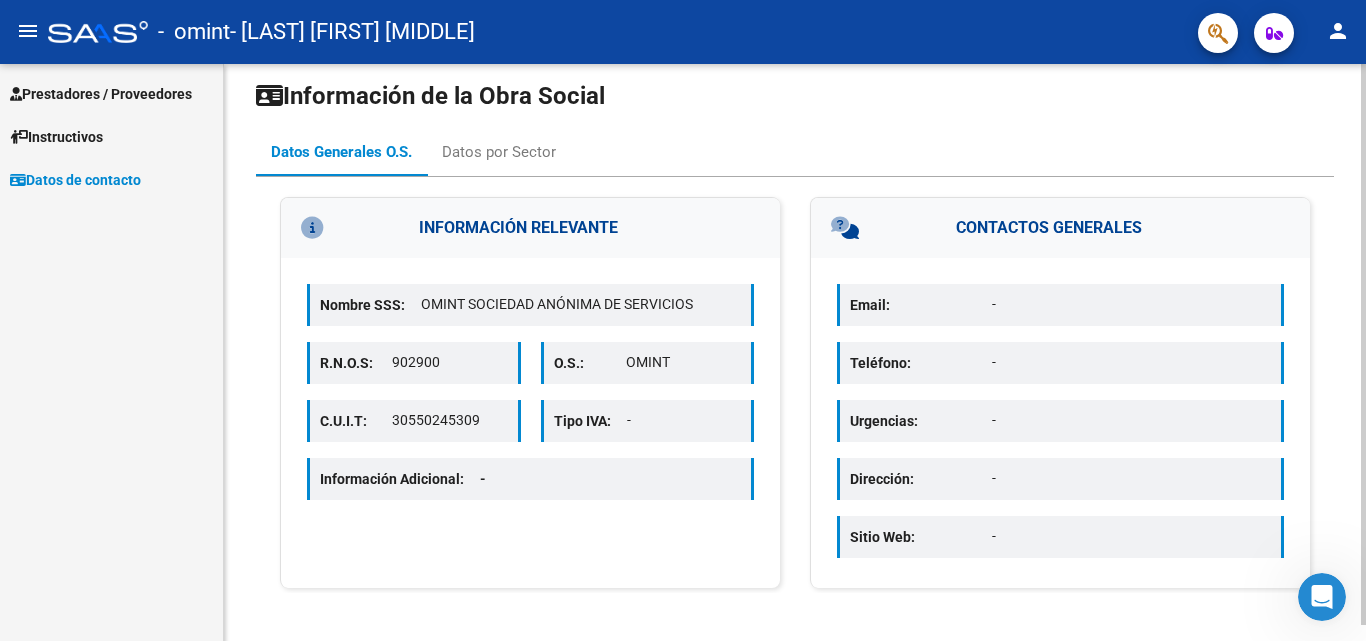 scroll, scrollTop: 0, scrollLeft: 0, axis: both 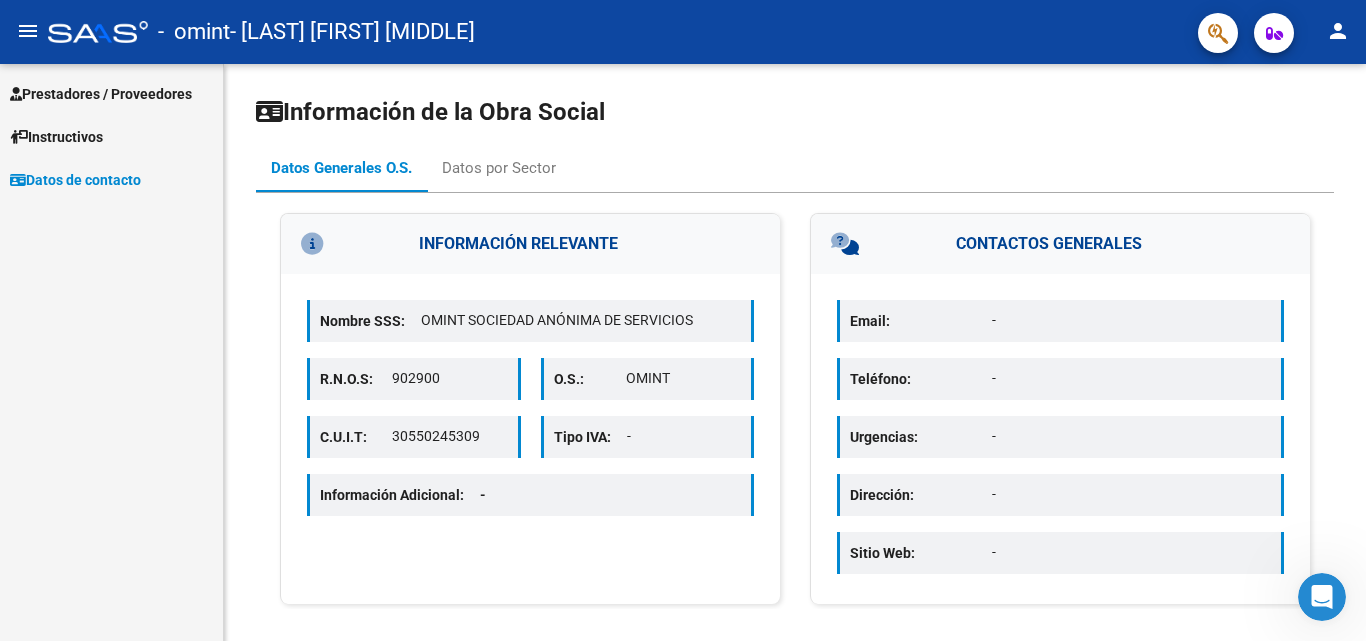 click on "Prestadores / Proveedores" at bounding box center [101, 94] 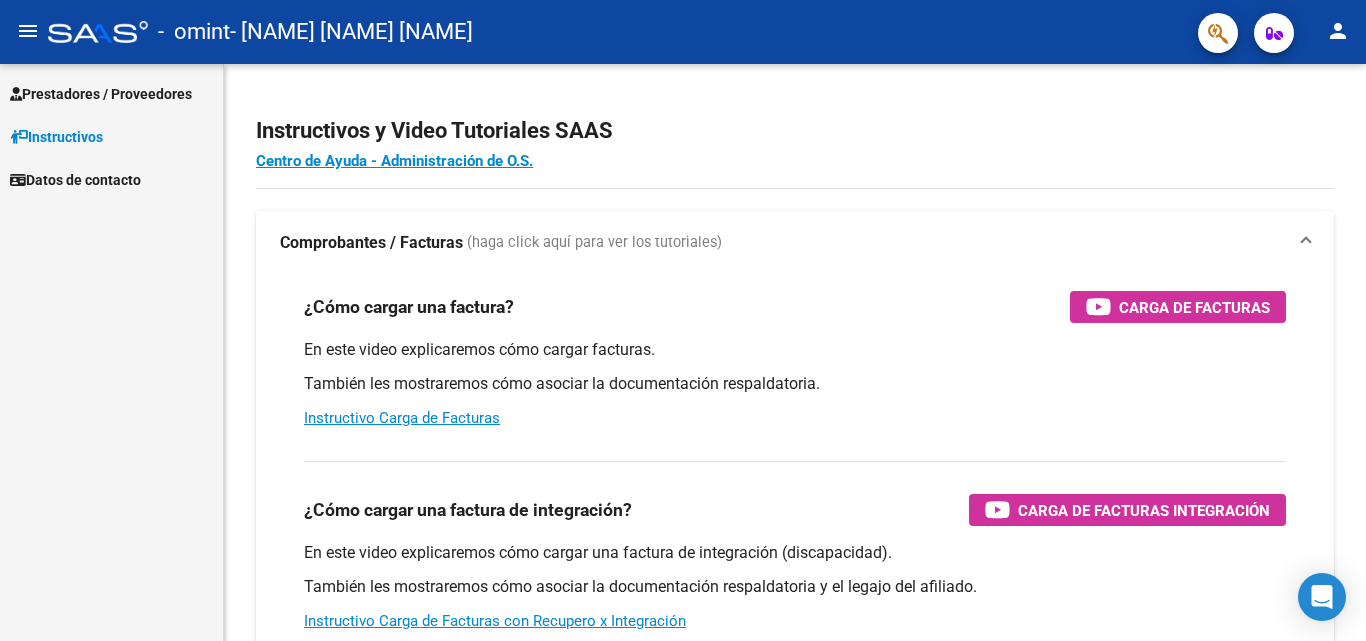 scroll, scrollTop: 0, scrollLeft: 0, axis: both 